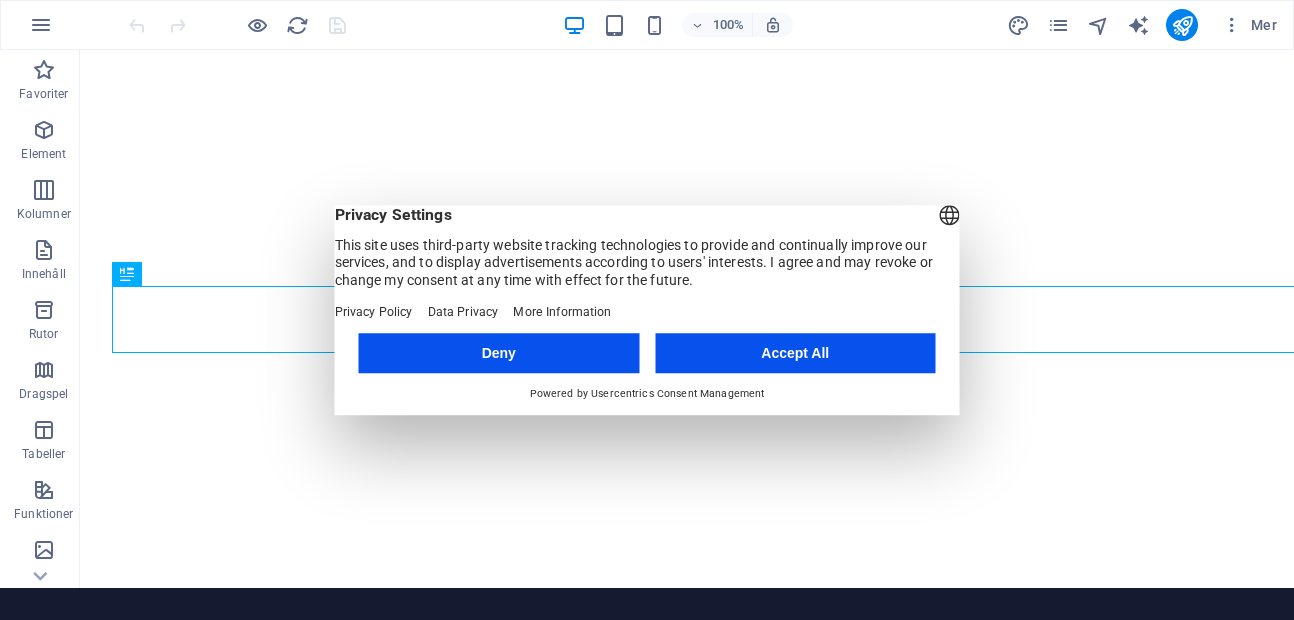 scroll, scrollTop: 0, scrollLeft: 0, axis: both 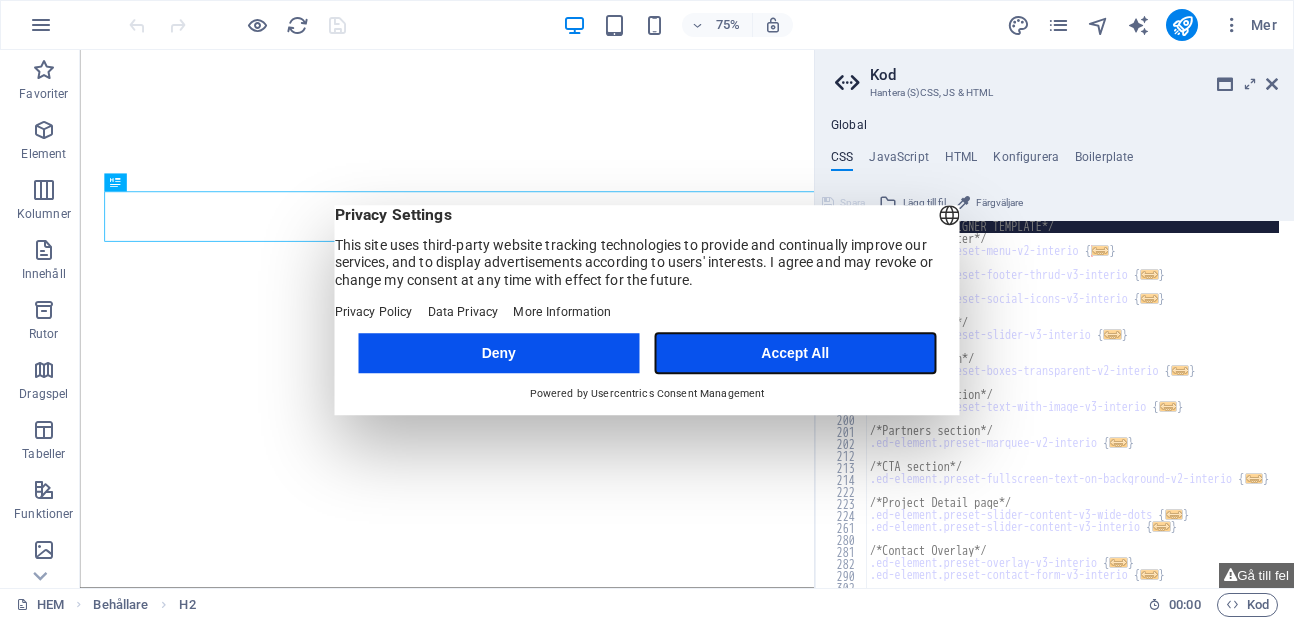 click on "Accept All" at bounding box center [795, 353] 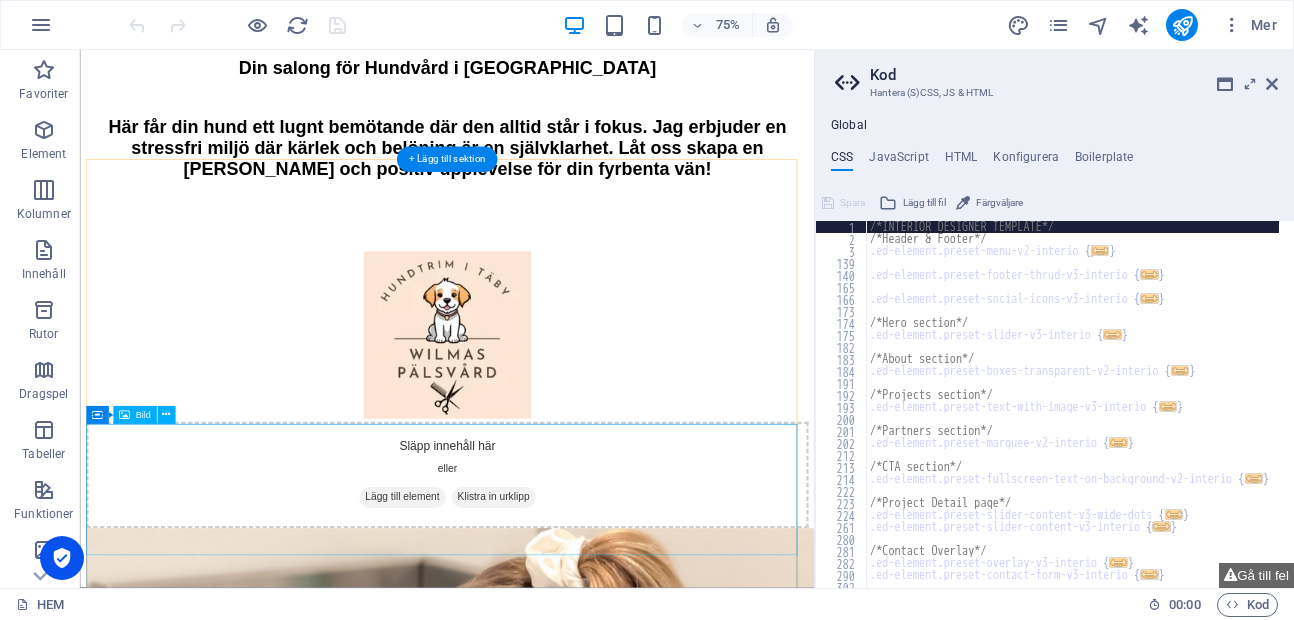 scroll, scrollTop: 1913, scrollLeft: 0, axis: vertical 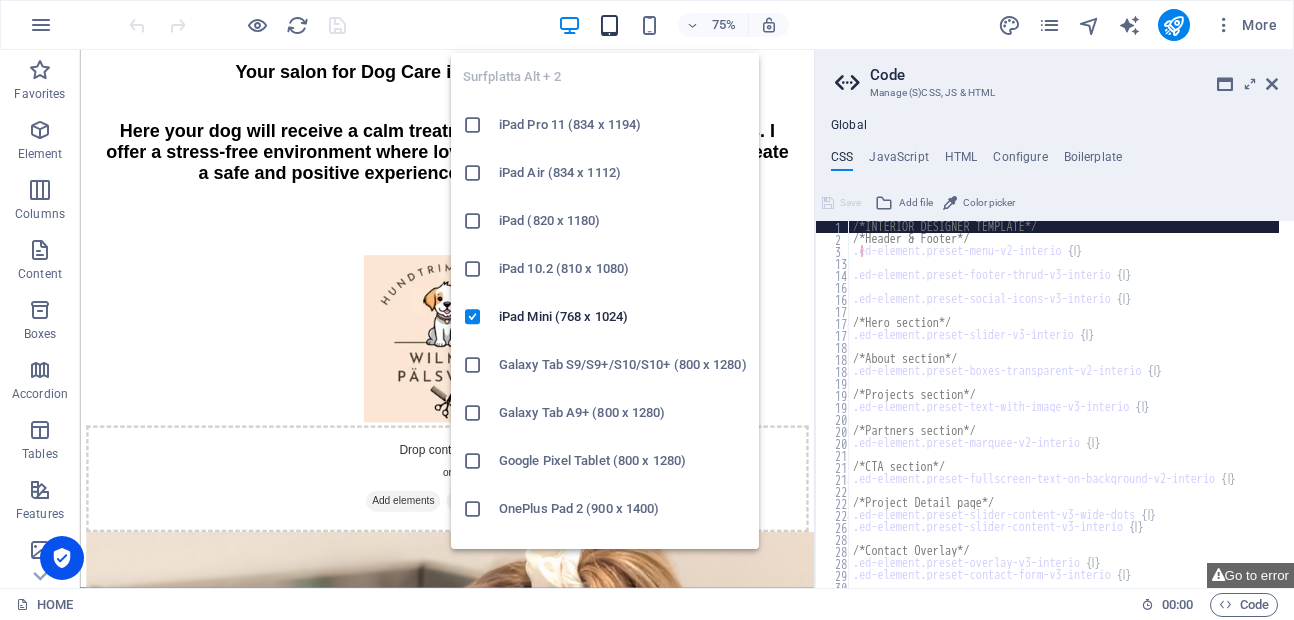 click at bounding box center [609, 25] 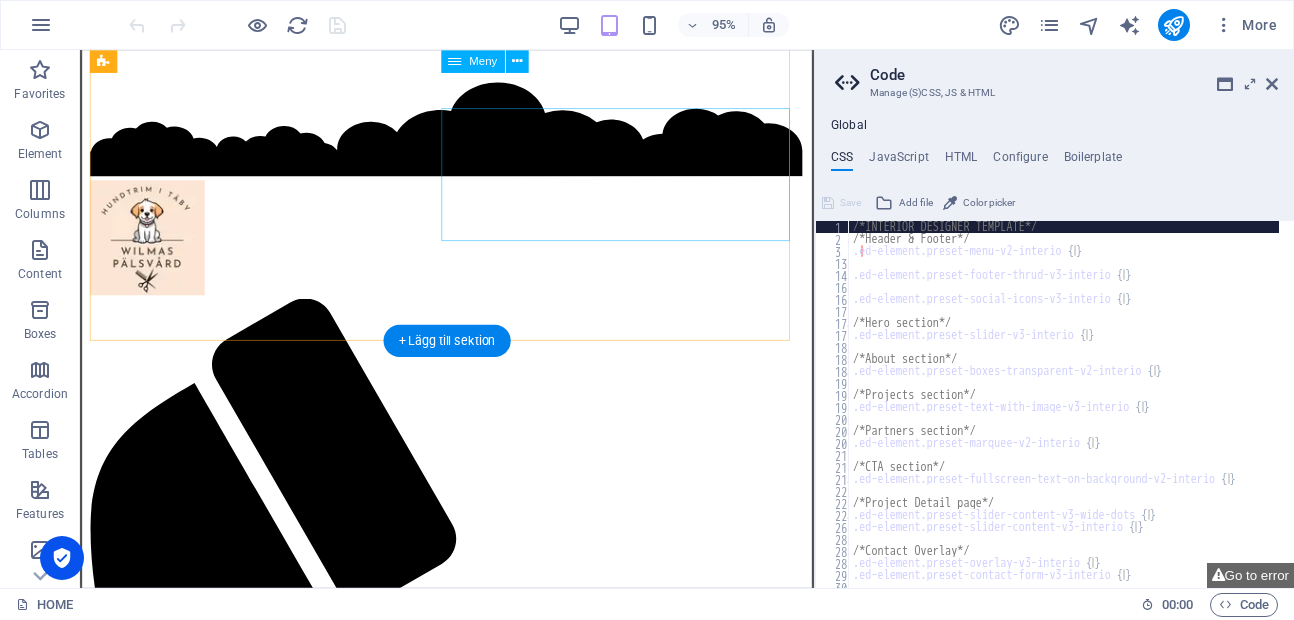 scroll, scrollTop: 0, scrollLeft: 0, axis: both 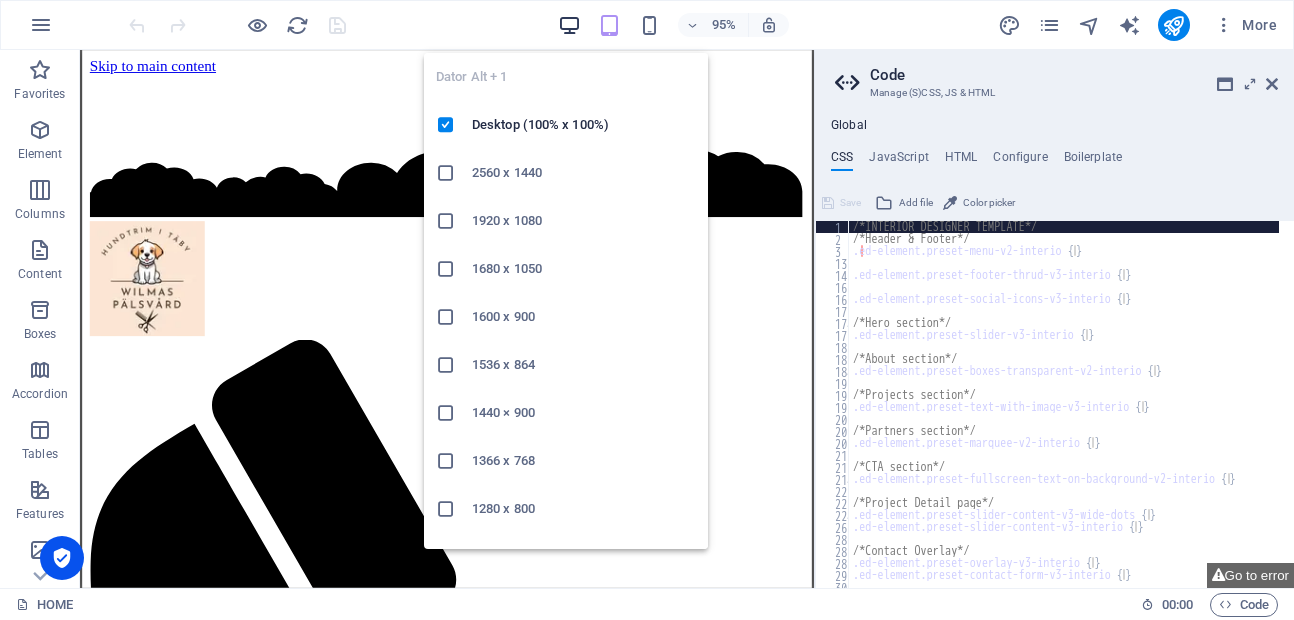 click at bounding box center [569, 25] 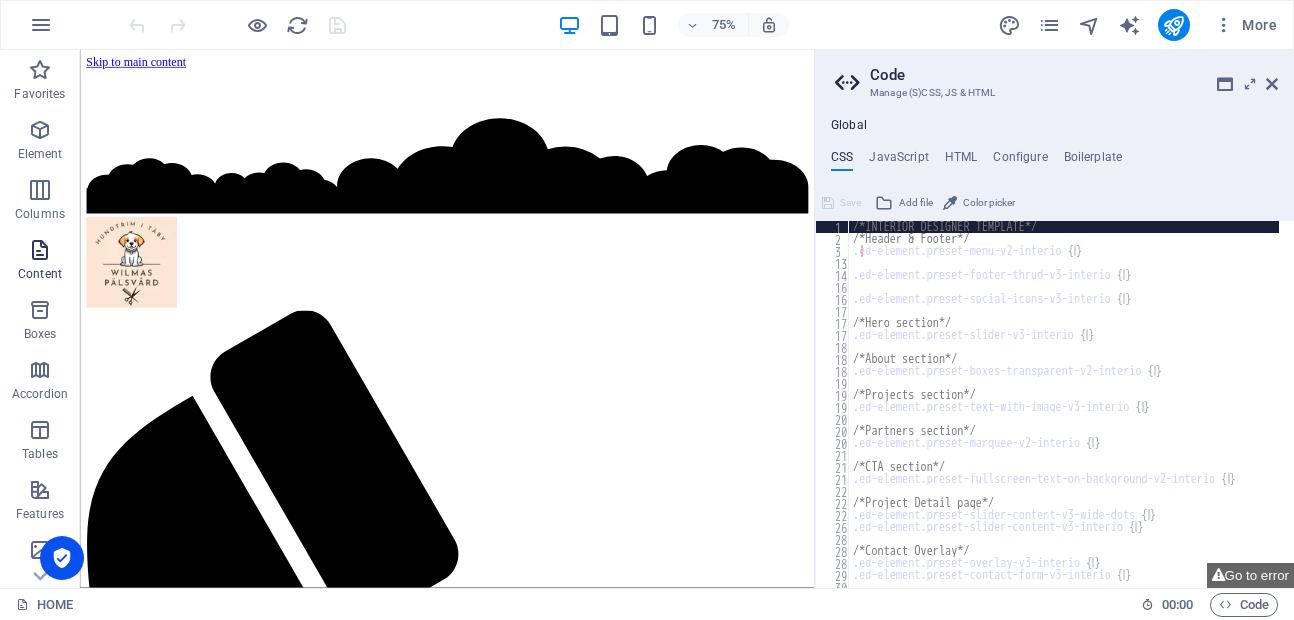 click at bounding box center (40, 250) 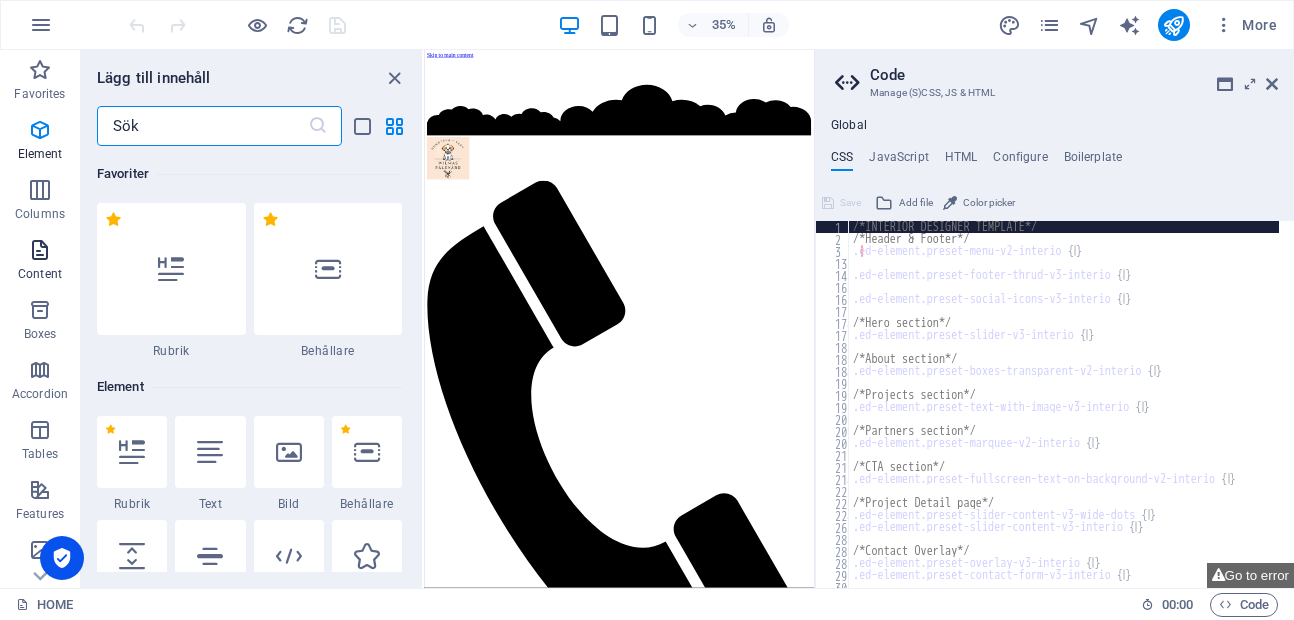 scroll, scrollTop: 3499, scrollLeft: 0, axis: vertical 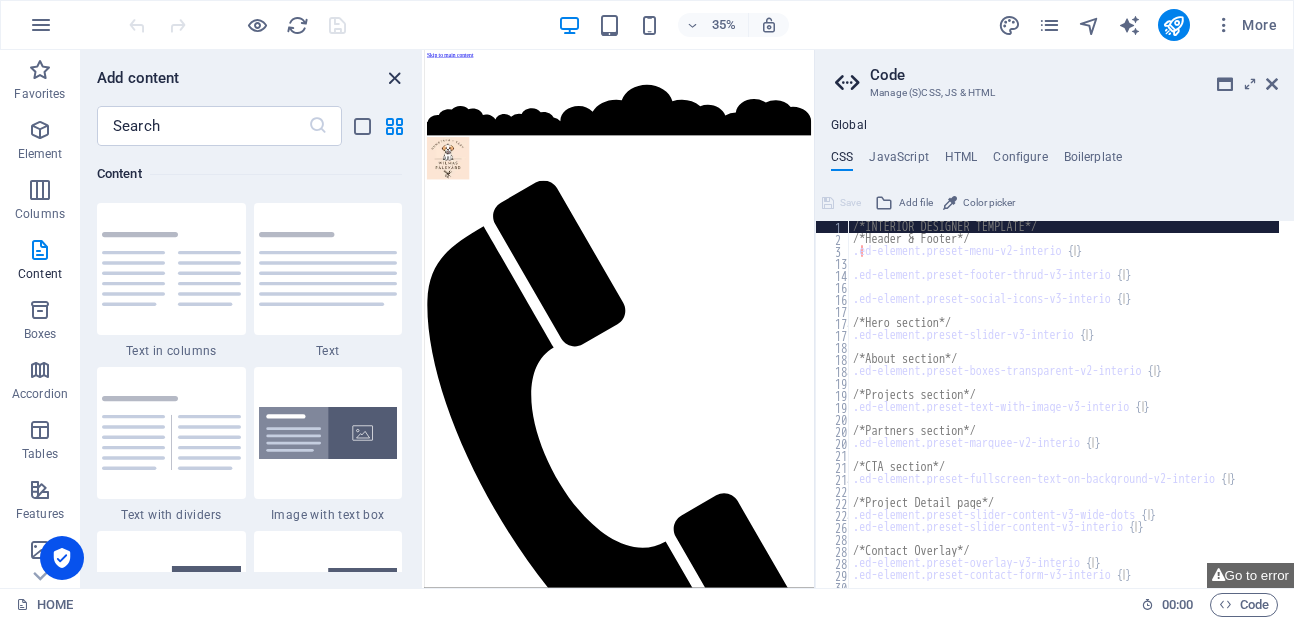 click at bounding box center [394, 78] 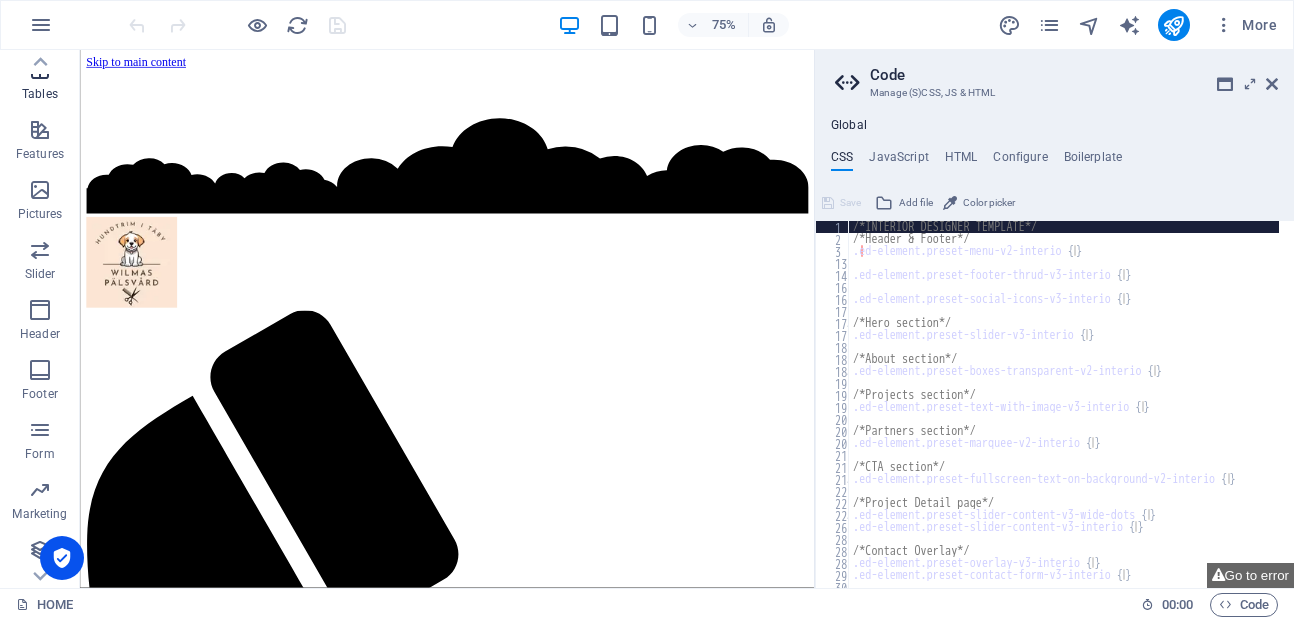 scroll, scrollTop: 362, scrollLeft: 0, axis: vertical 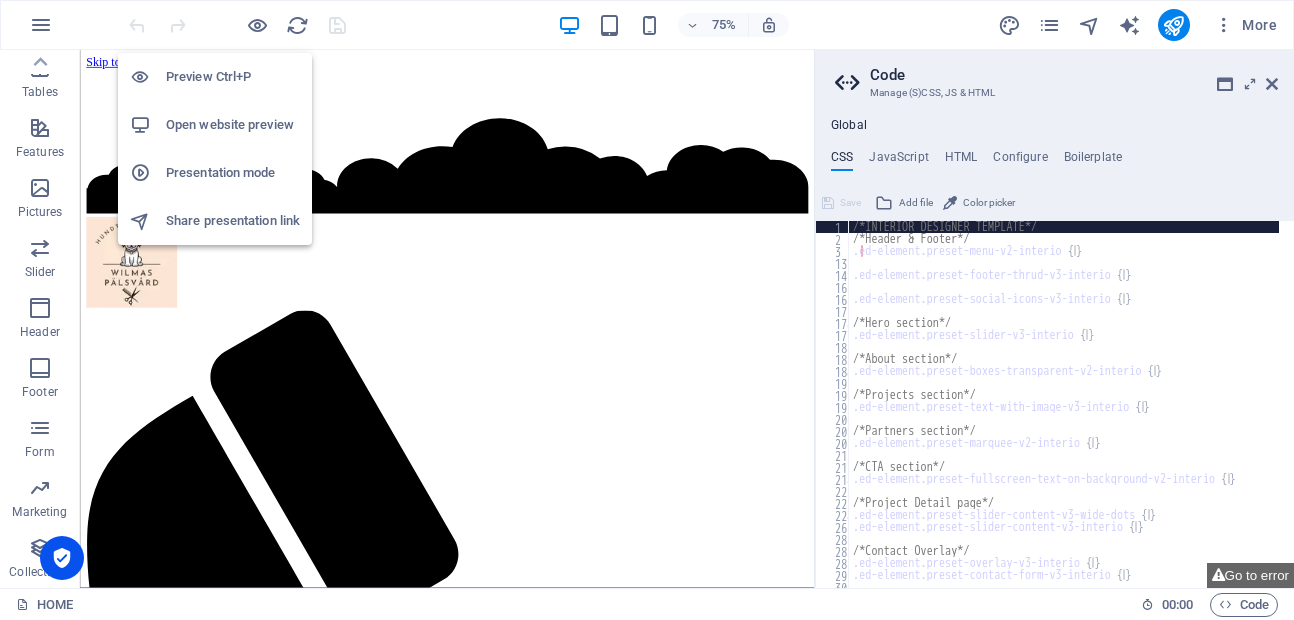 click on "Open website preview" at bounding box center (230, 124) 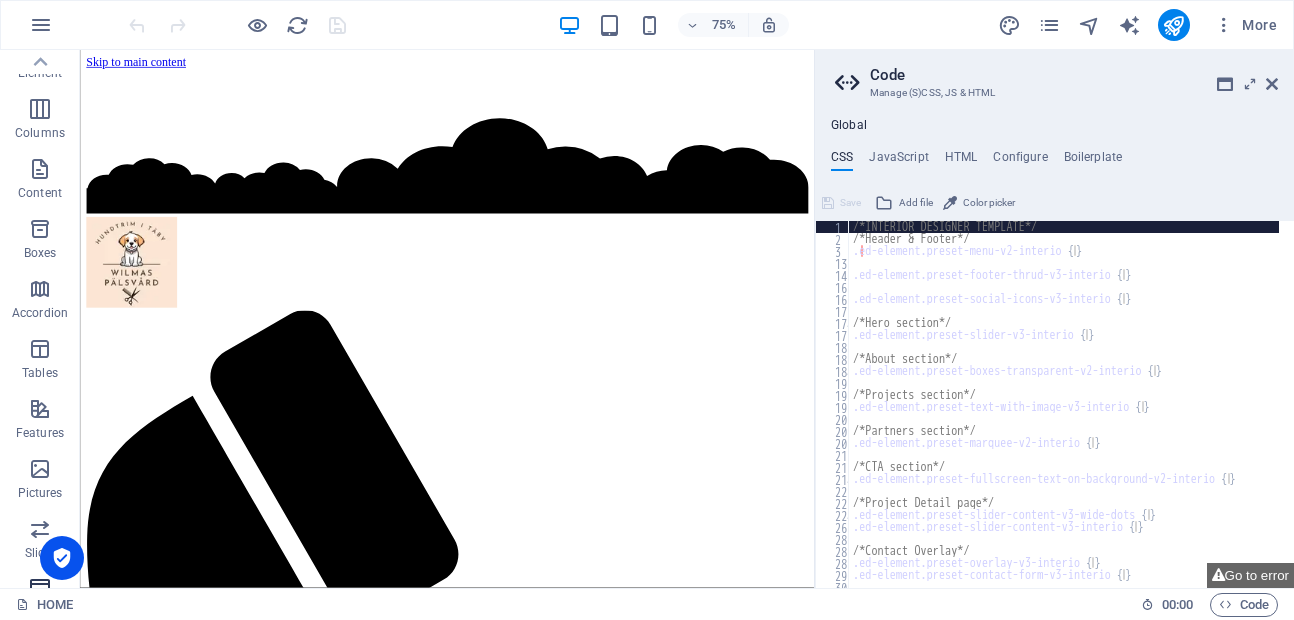 scroll, scrollTop: 0, scrollLeft: 0, axis: both 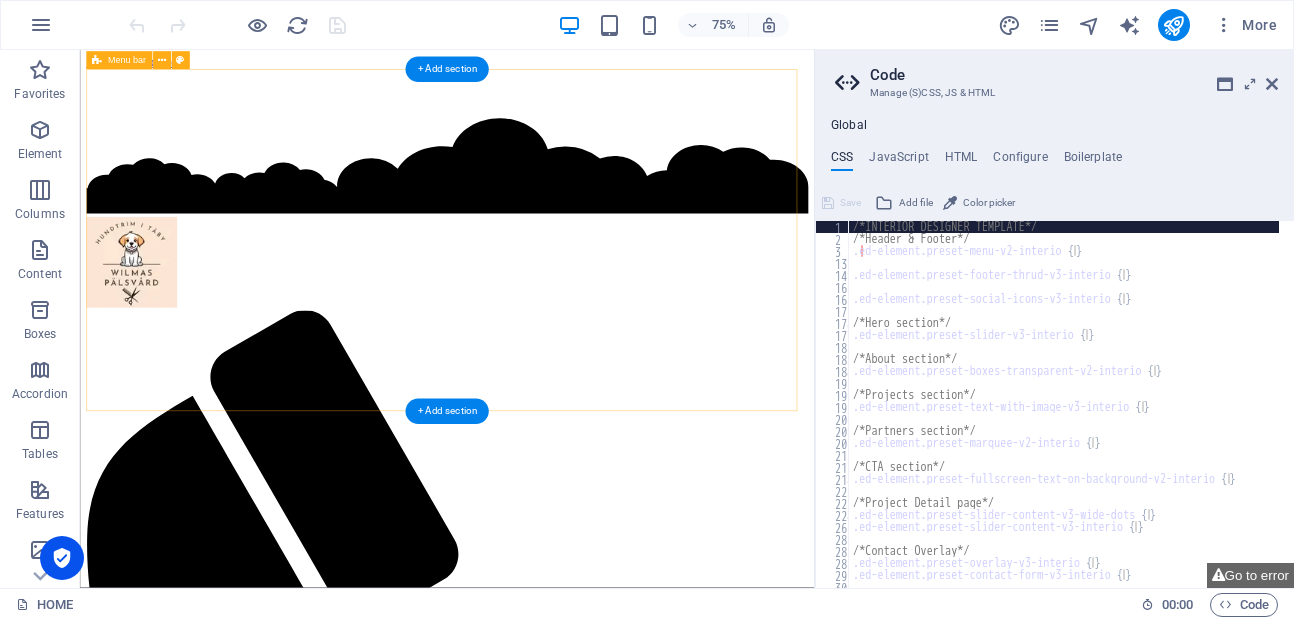 click on "Menu Home Before the Visit Services ABOUT ME! BOOK CONTACT" at bounding box center [569, 940] 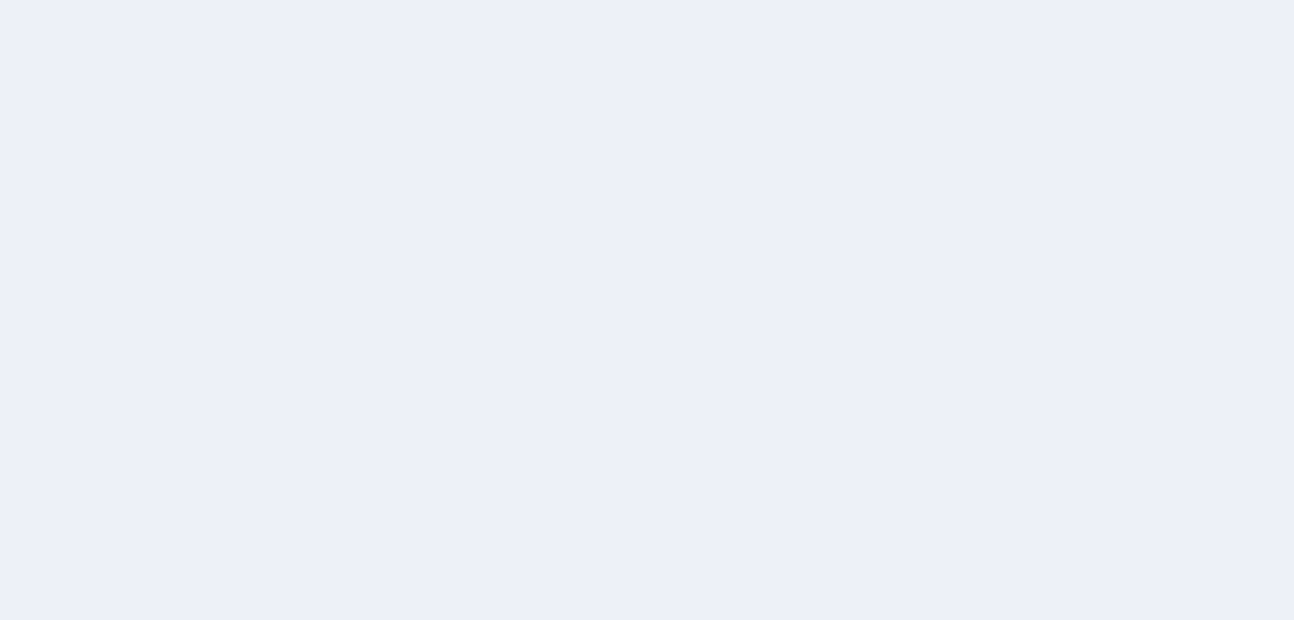 scroll, scrollTop: 0, scrollLeft: 0, axis: both 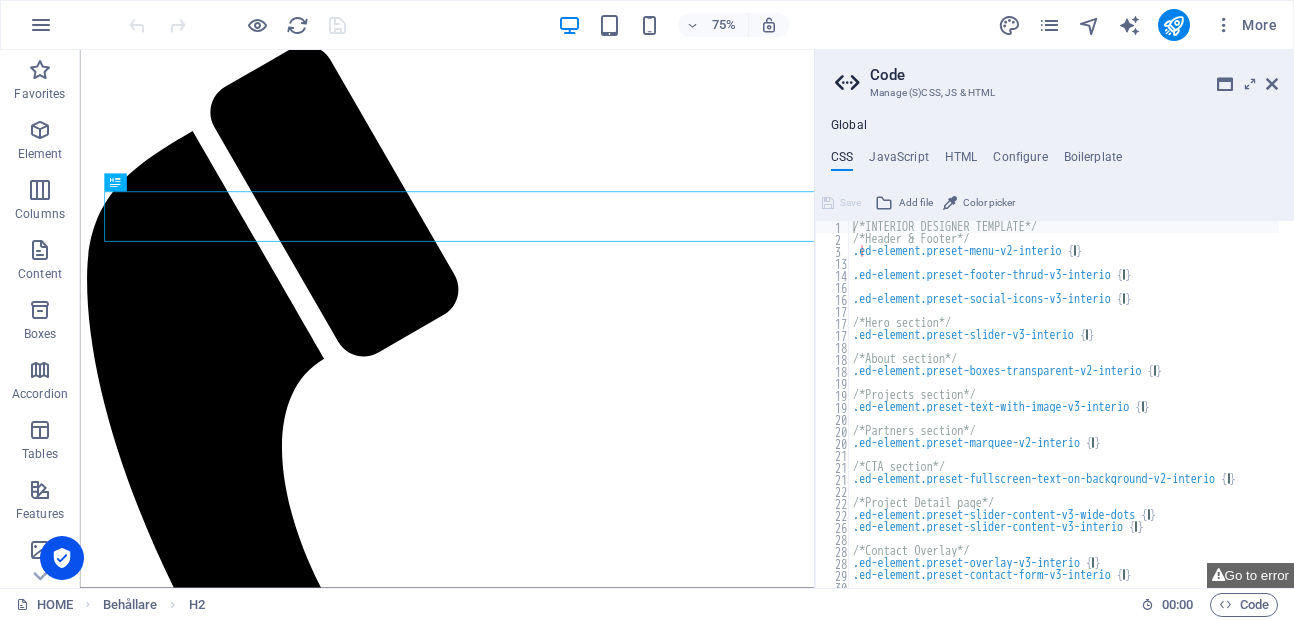 click on "Code" at bounding box center (1074, 75) 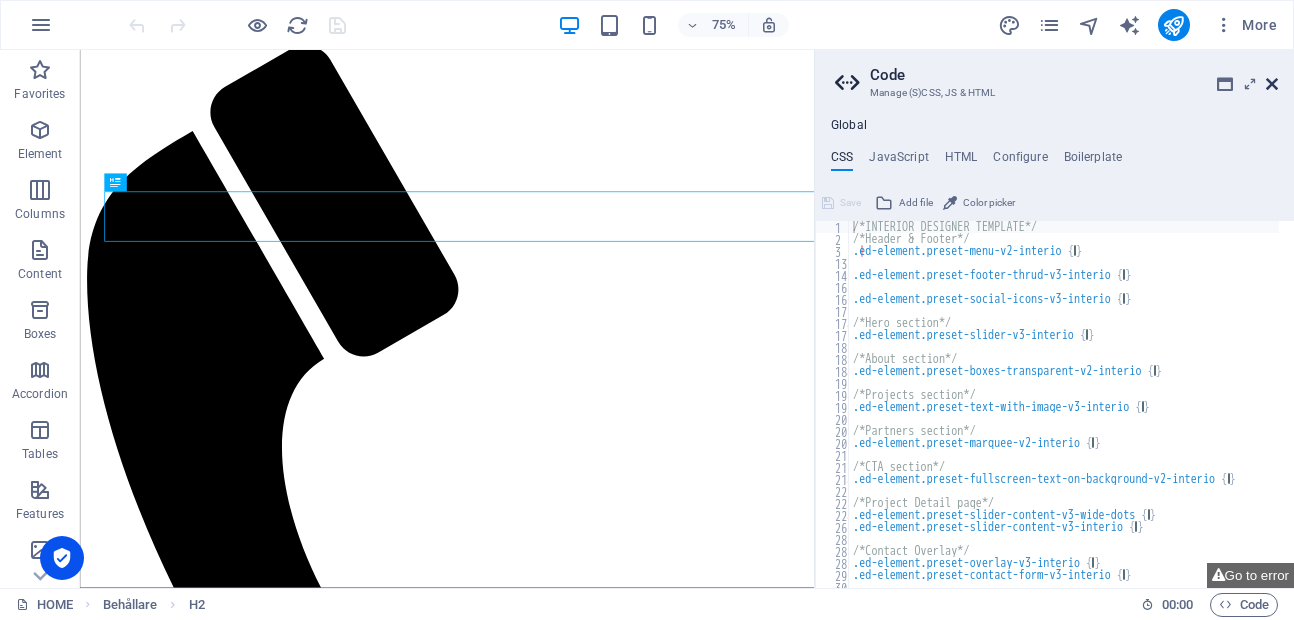 click at bounding box center (1272, 84) 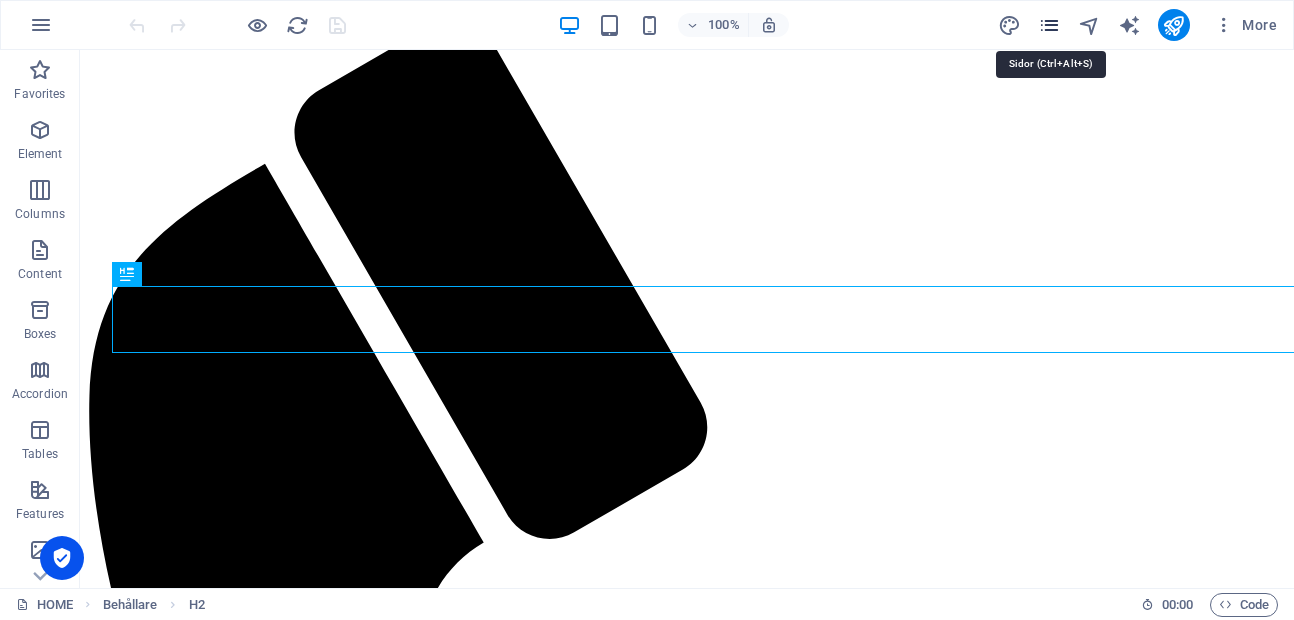 click at bounding box center [1049, 25] 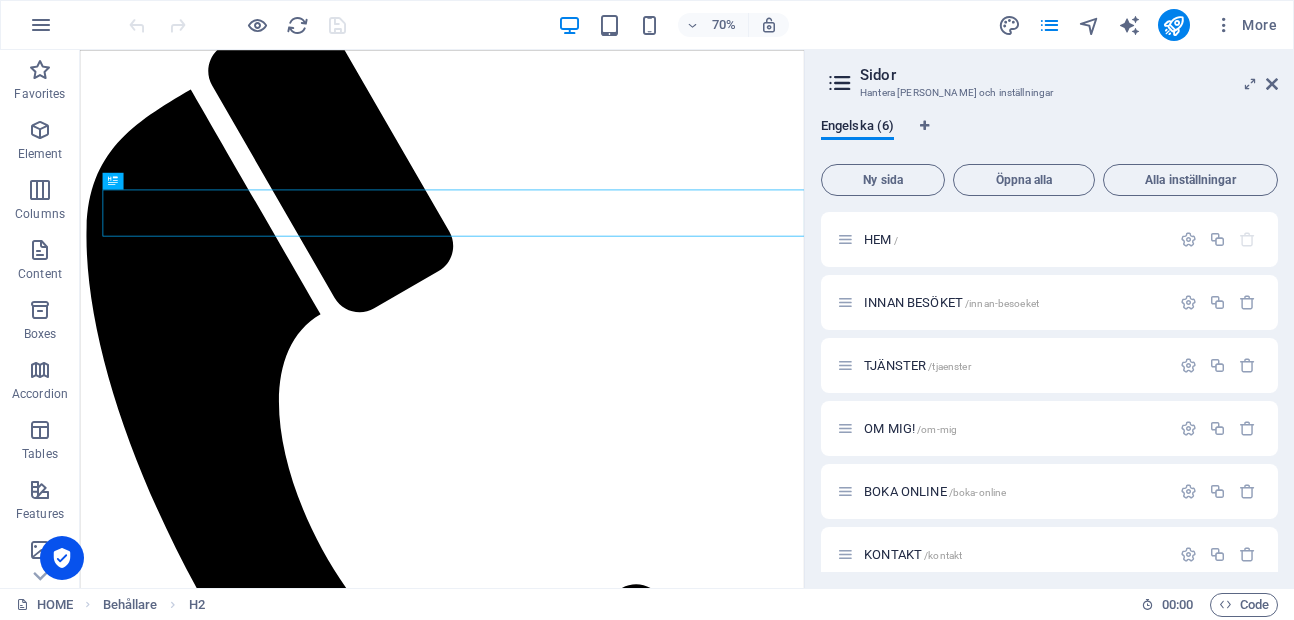 scroll, scrollTop: 370, scrollLeft: 0, axis: vertical 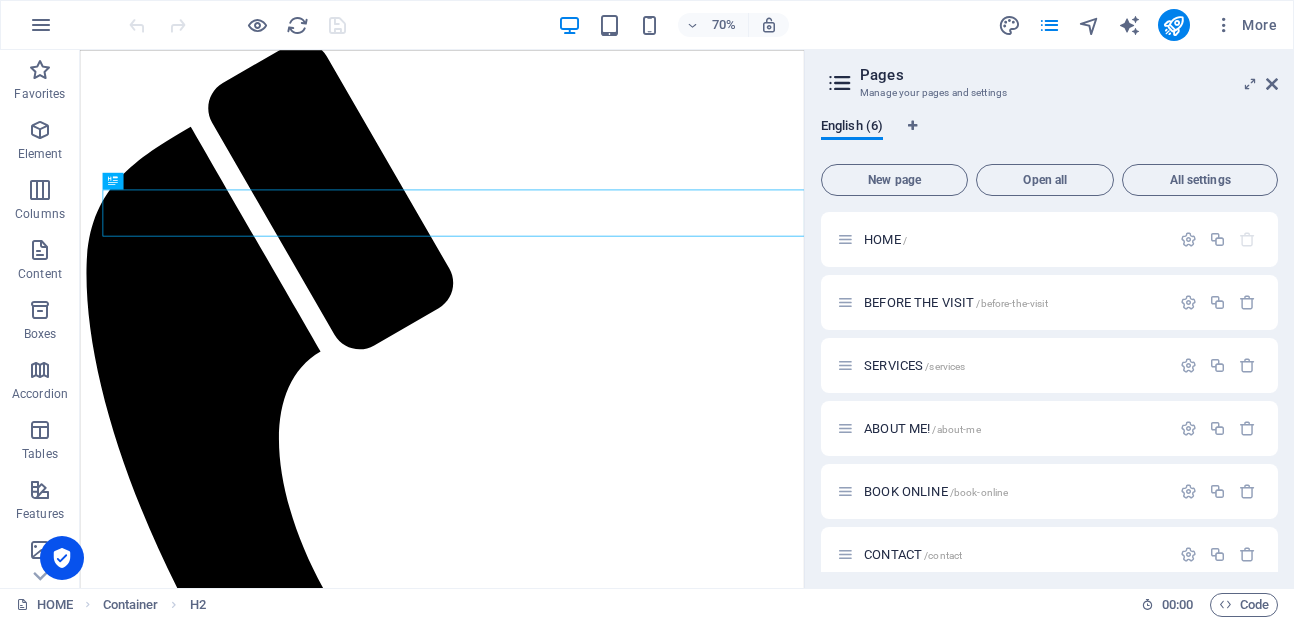 click on "Pages" at bounding box center (1069, 75) 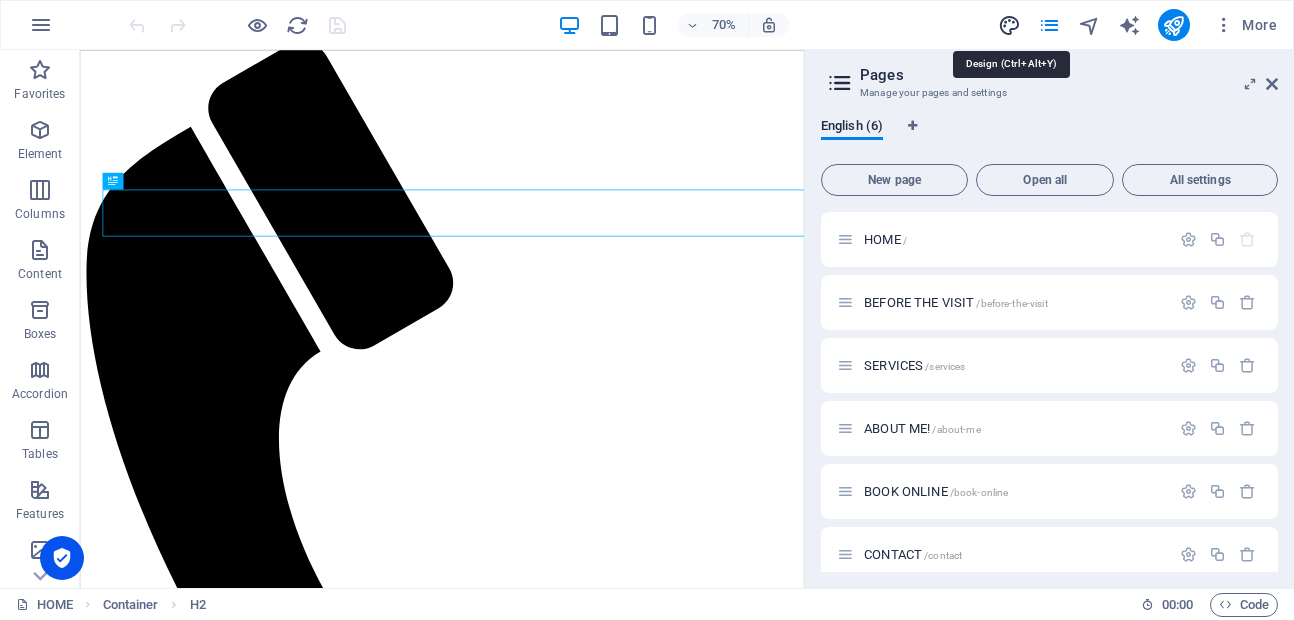 click at bounding box center [1009, 25] 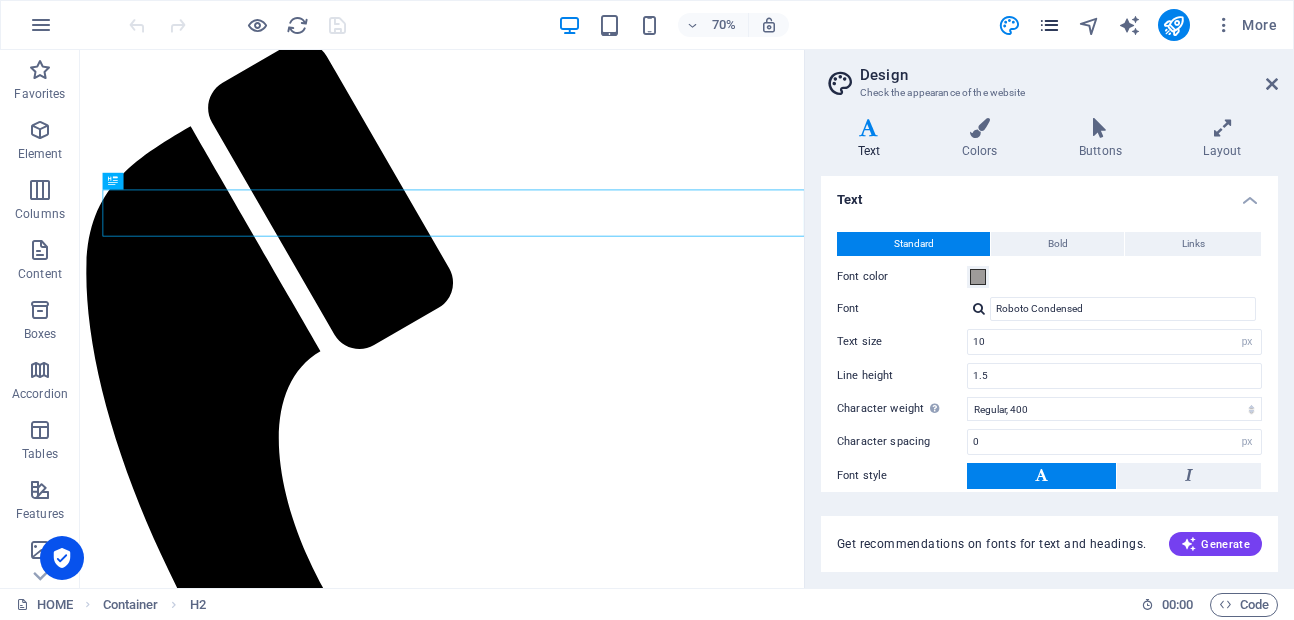 click at bounding box center (1049, 25) 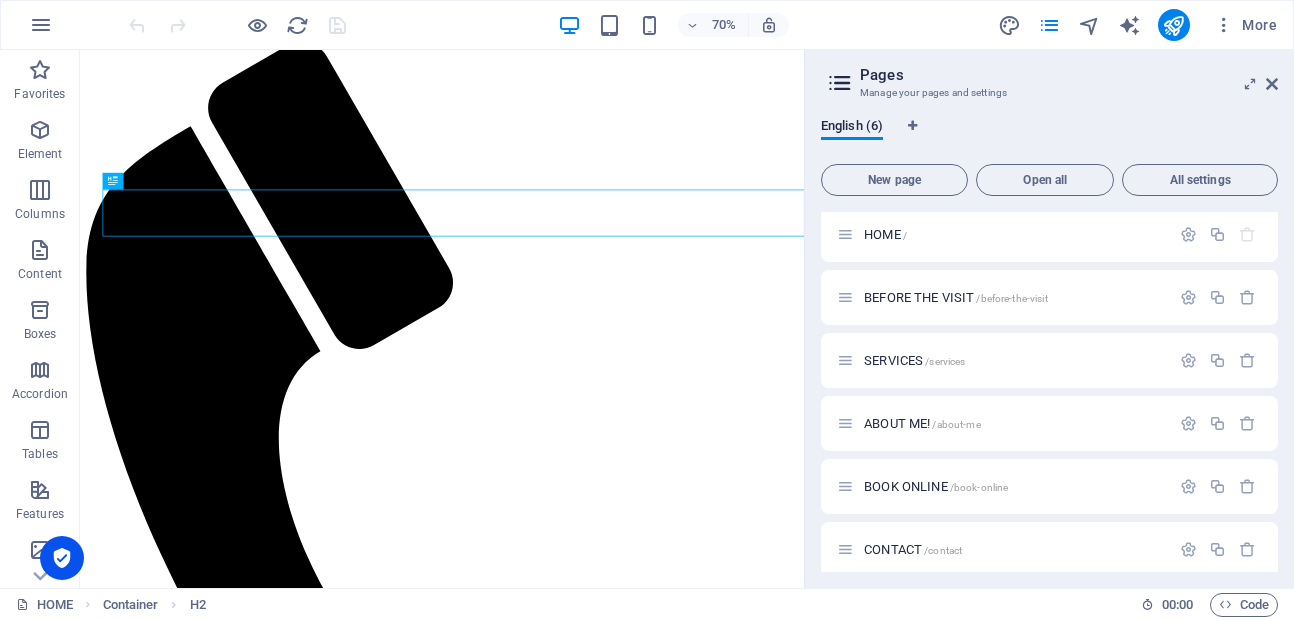 scroll, scrollTop: 0, scrollLeft: 0, axis: both 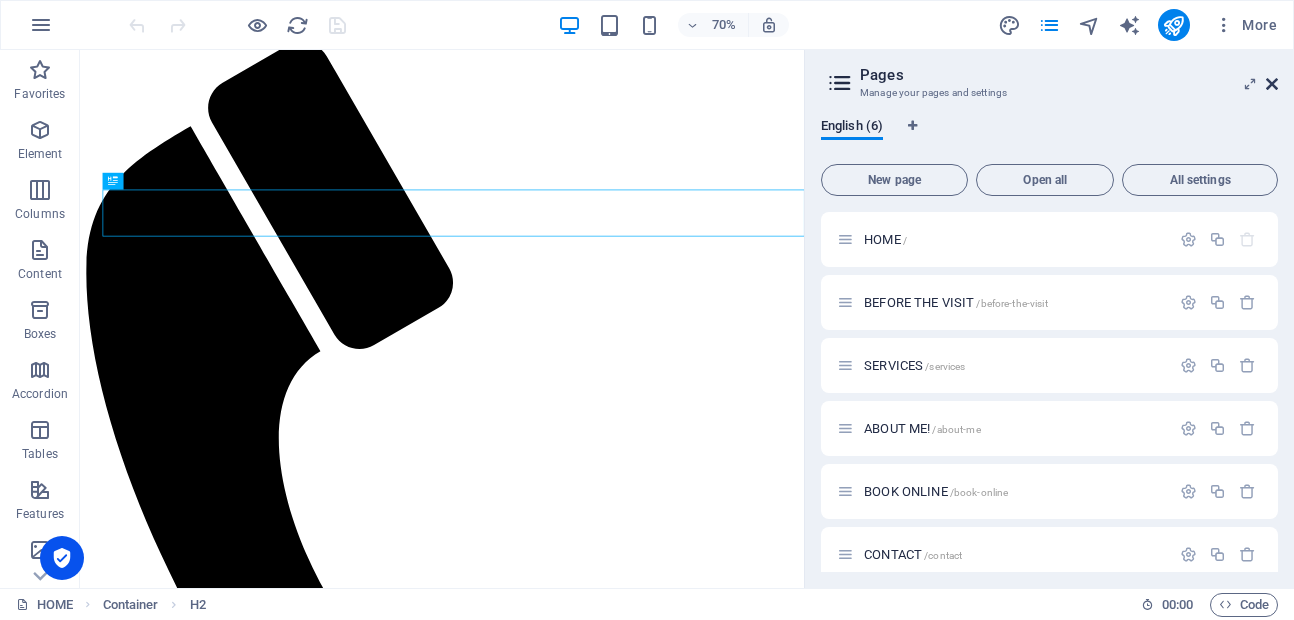 click at bounding box center (1272, 84) 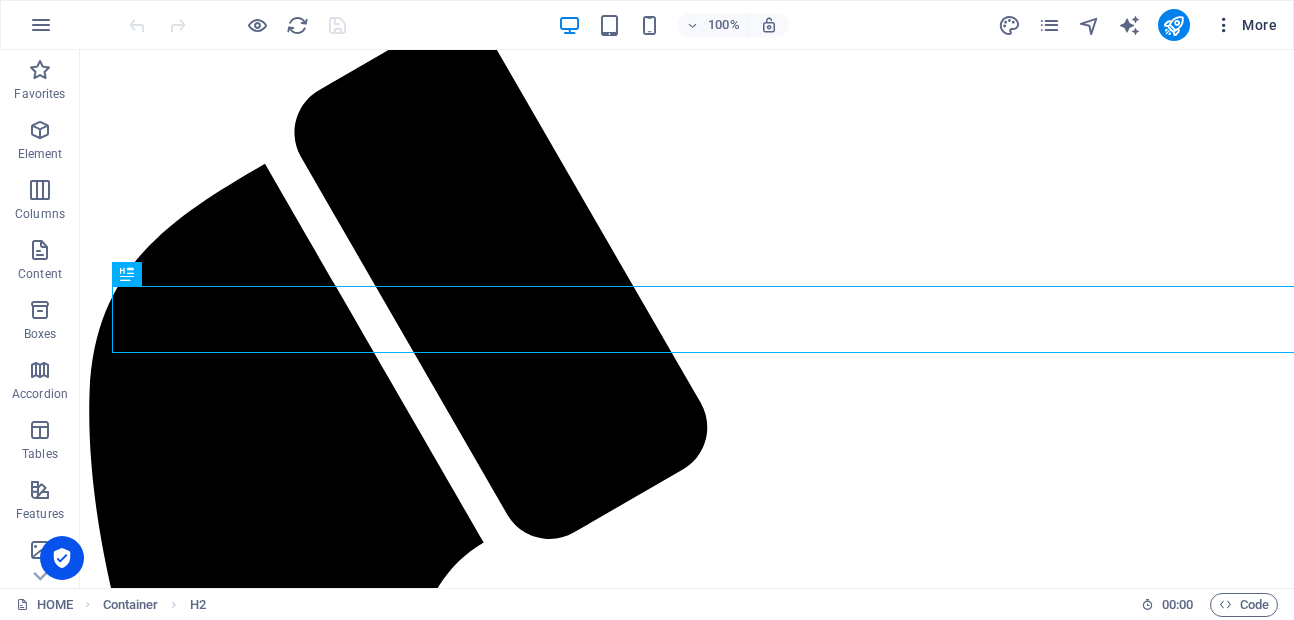 click at bounding box center (1224, 25) 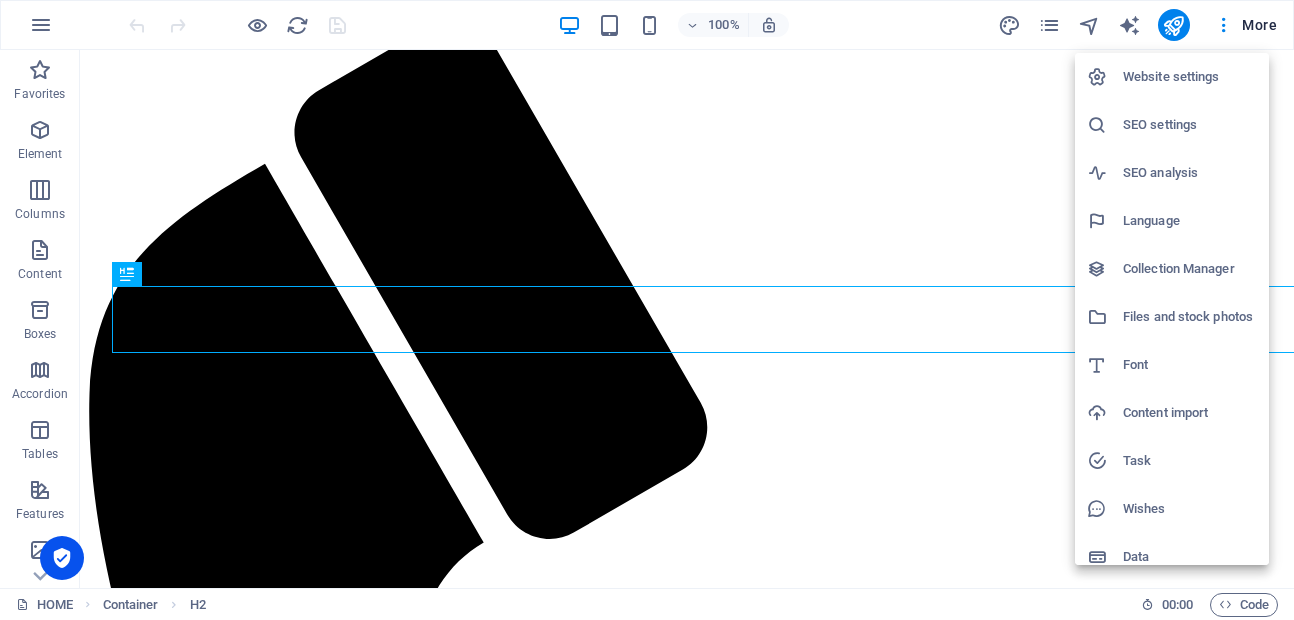 scroll, scrollTop: 16, scrollLeft: 0, axis: vertical 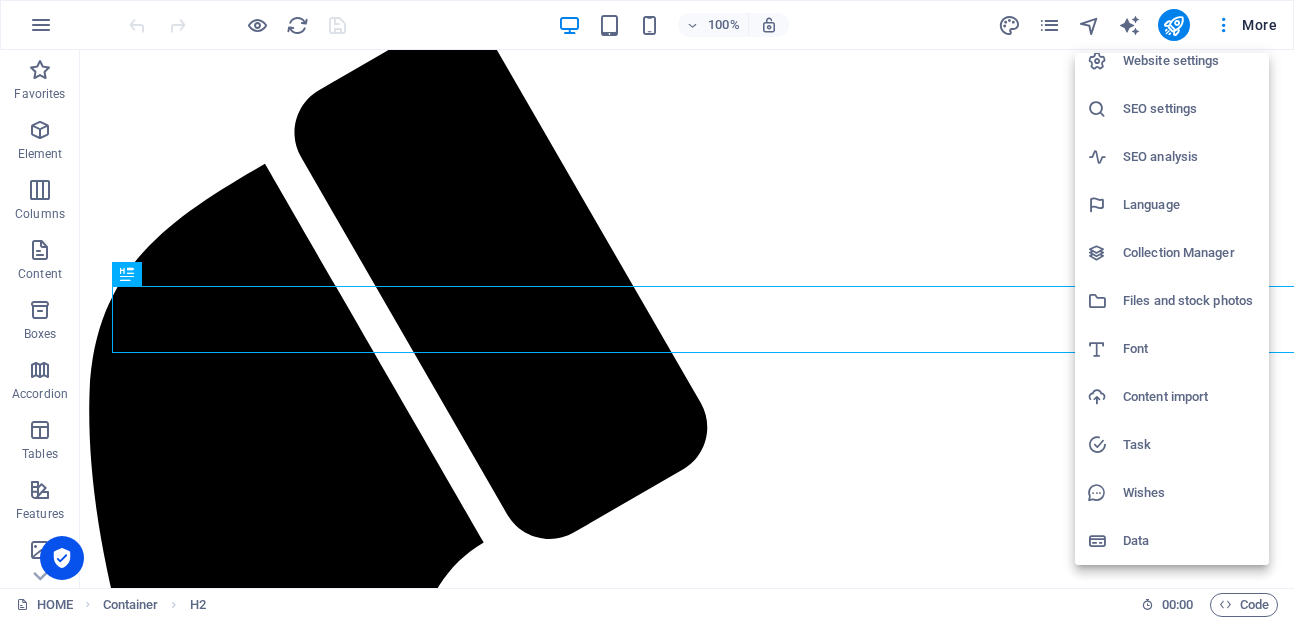 click at bounding box center (647, 310) 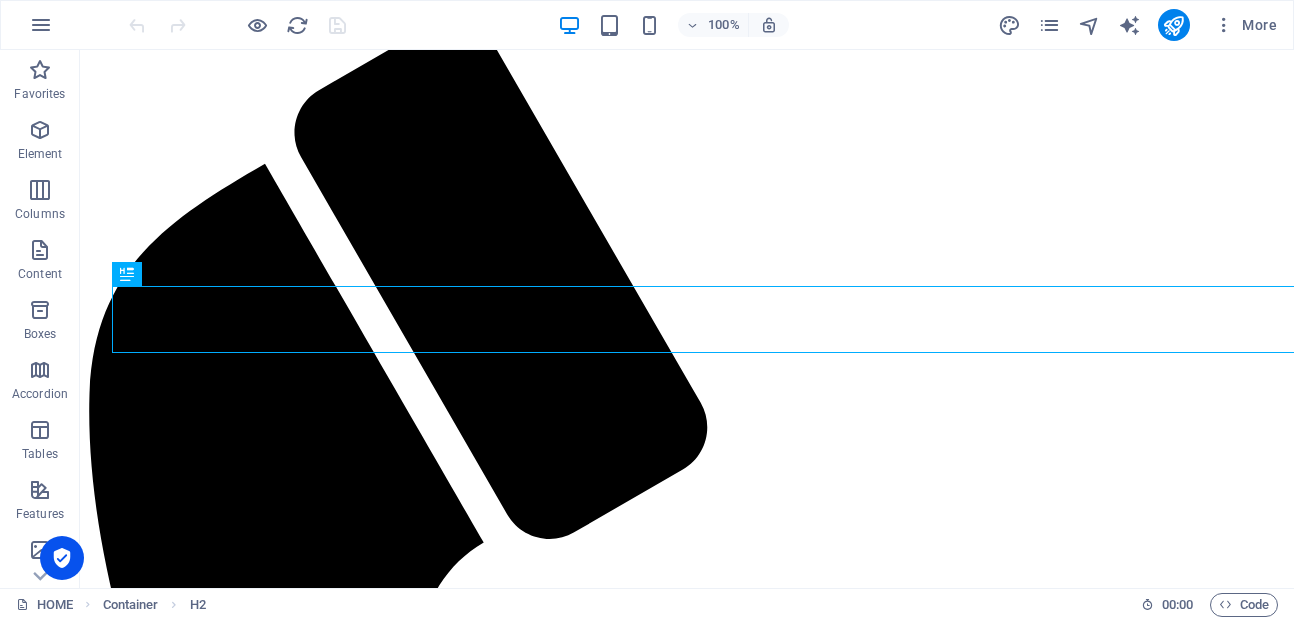 click on "More" at bounding box center (1259, 25) 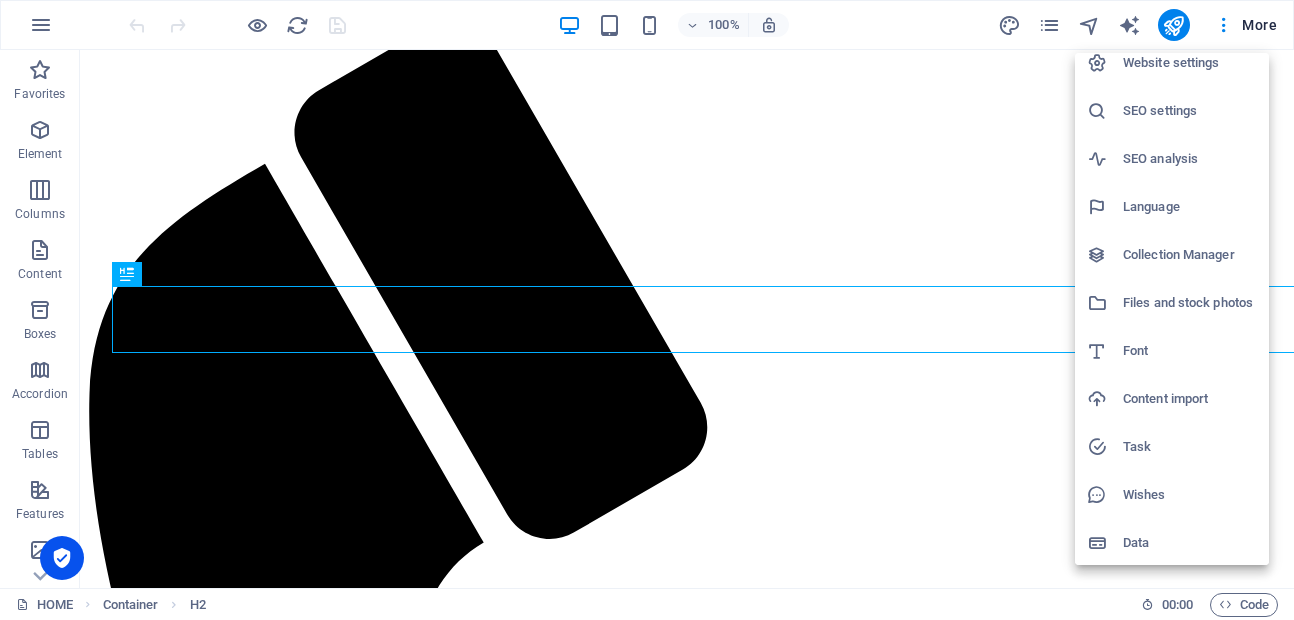 scroll, scrollTop: 16, scrollLeft: 0, axis: vertical 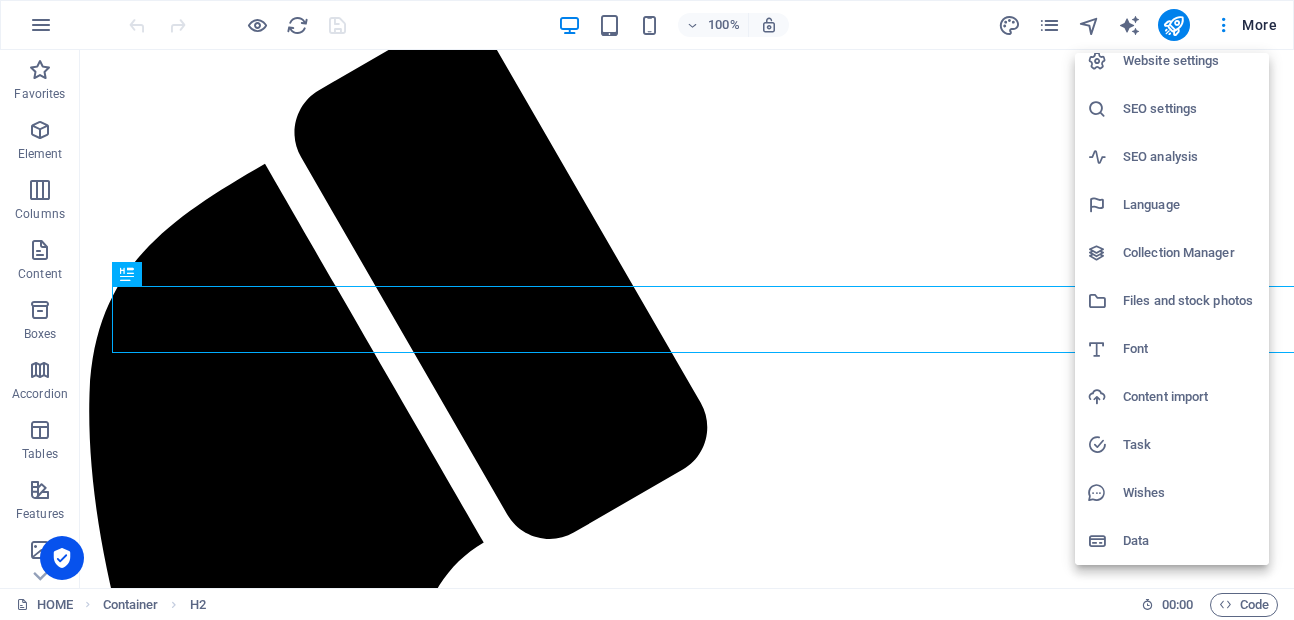 click at bounding box center (647, 310) 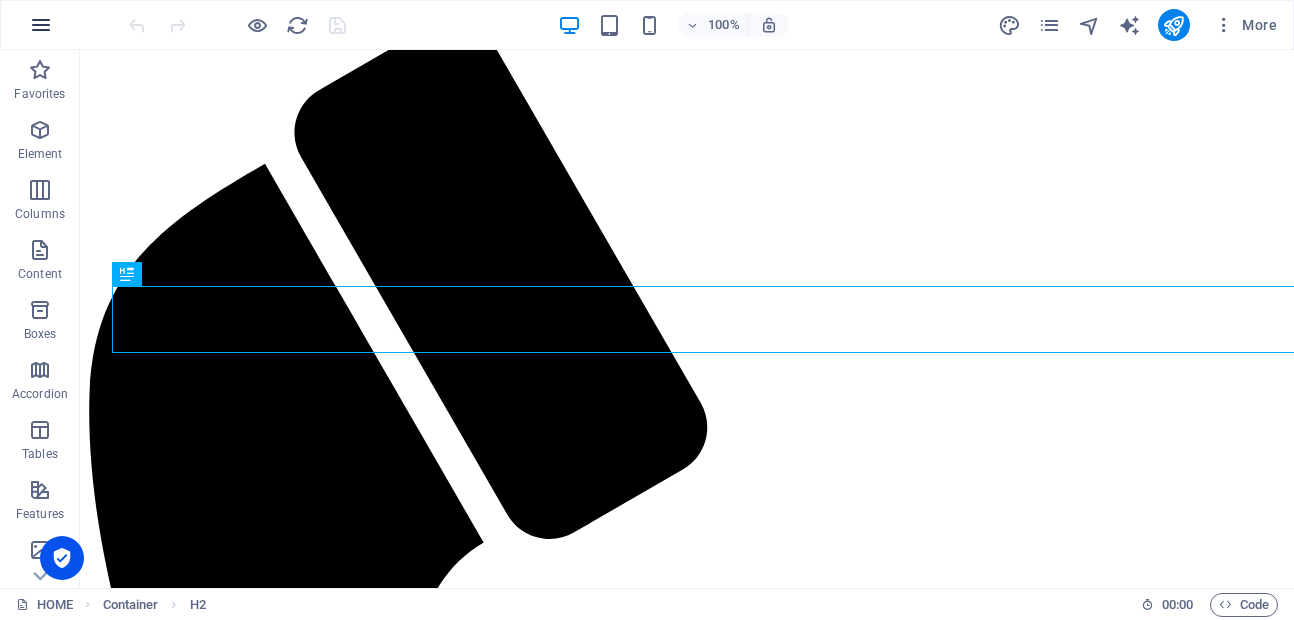 click at bounding box center [41, 25] 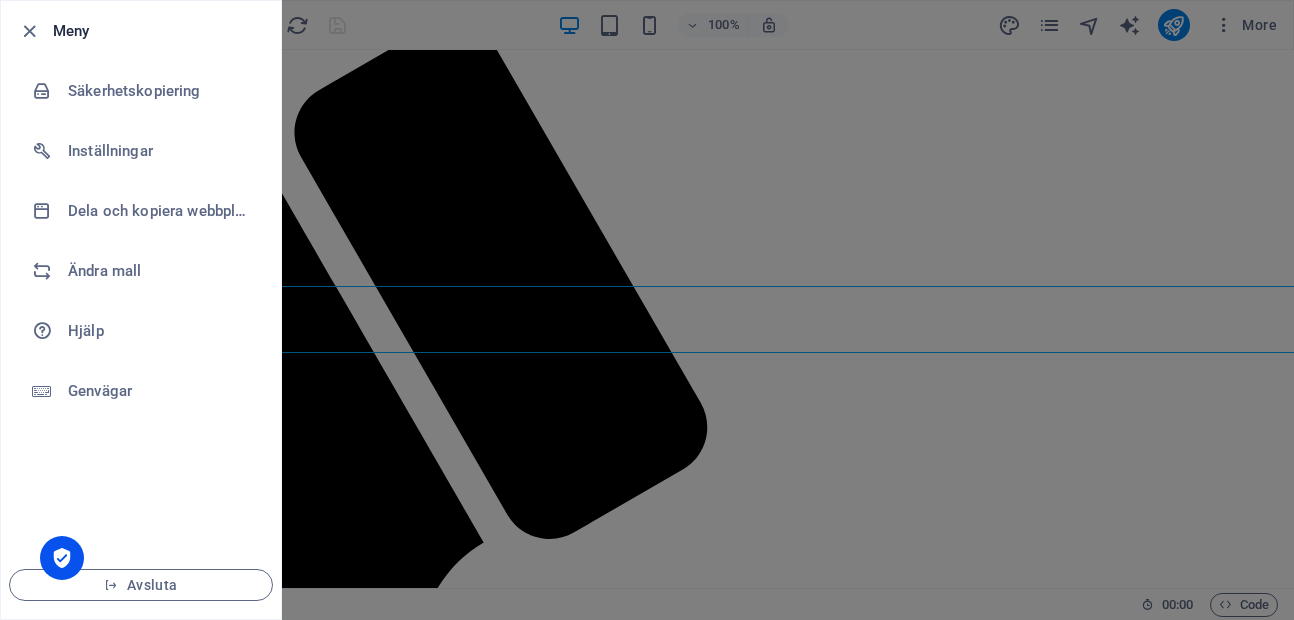click at bounding box center [647, 310] 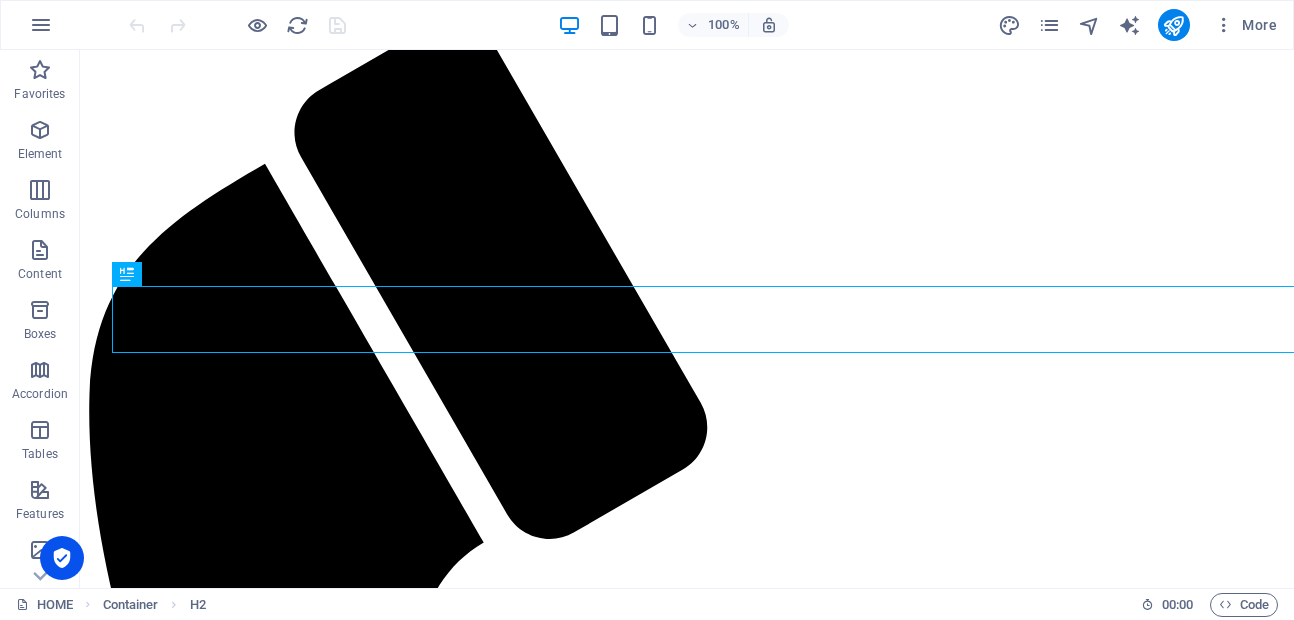click on "More" at bounding box center [1141, 25] 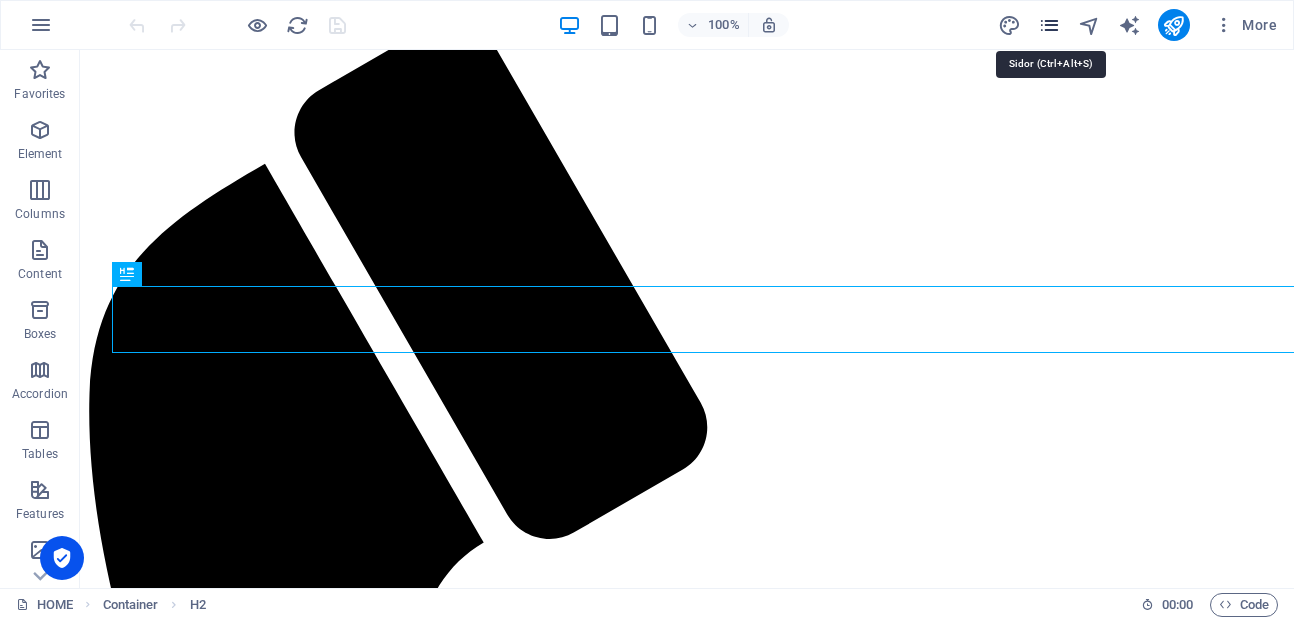 click at bounding box center [1049, 25] 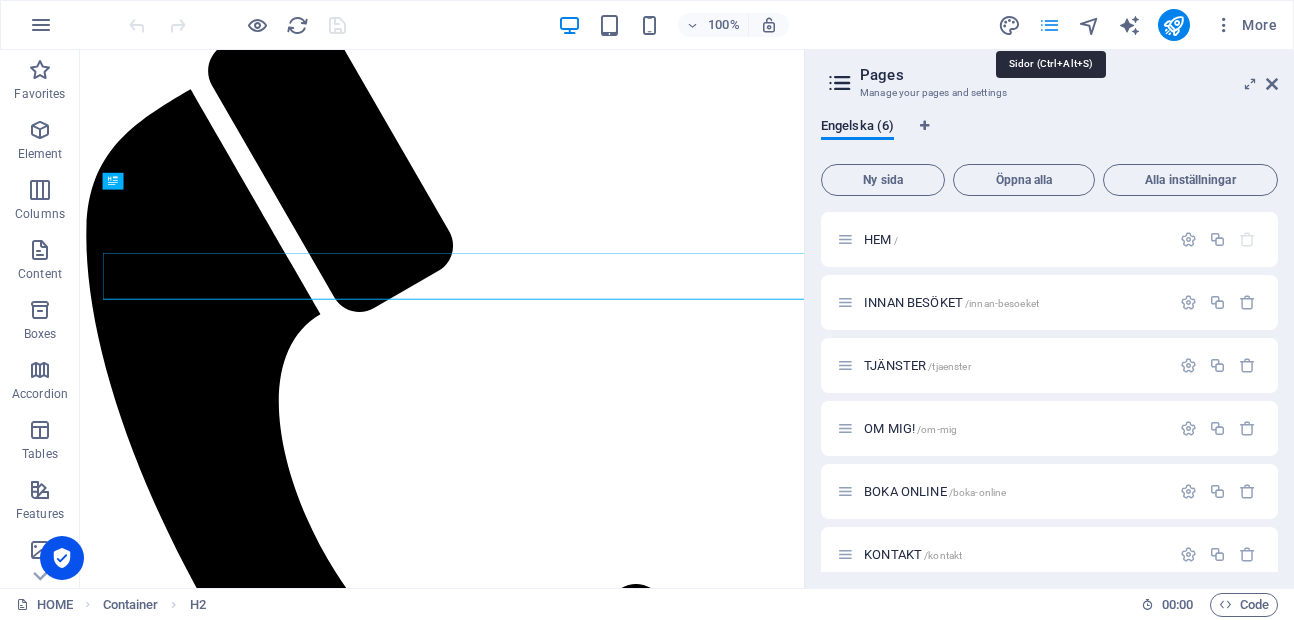 scroll, scrollTop: 370, scrollLeft: 0, axis: vertical 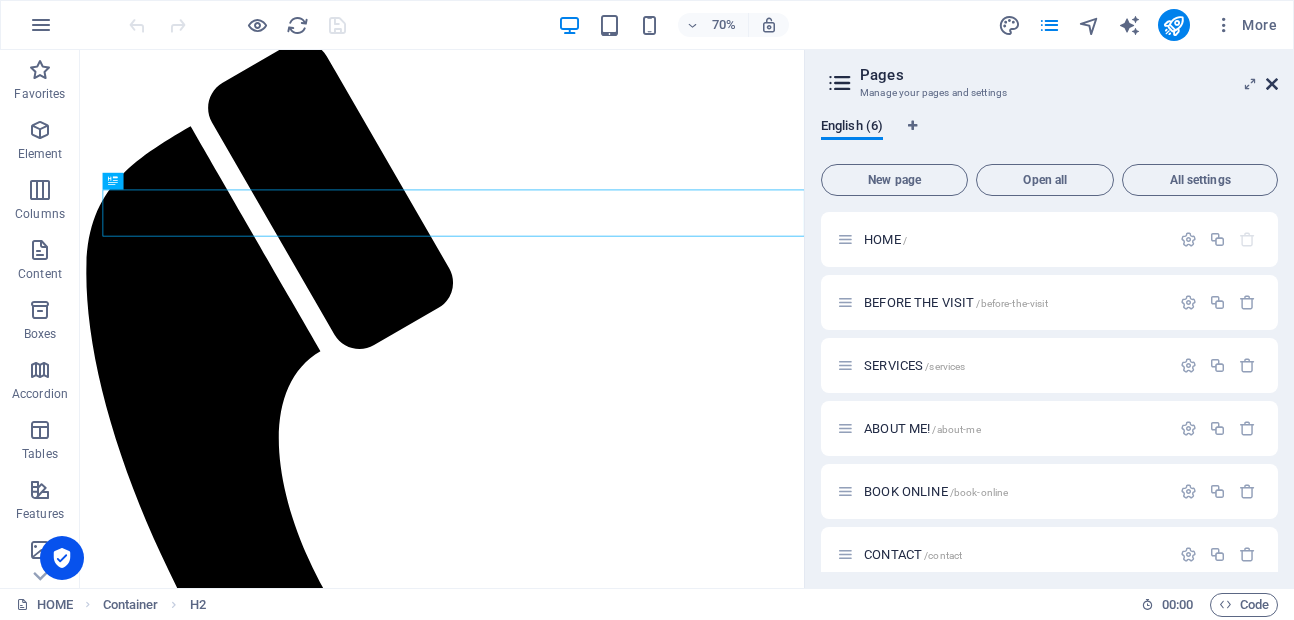 click at bounding box center [1272, 84] 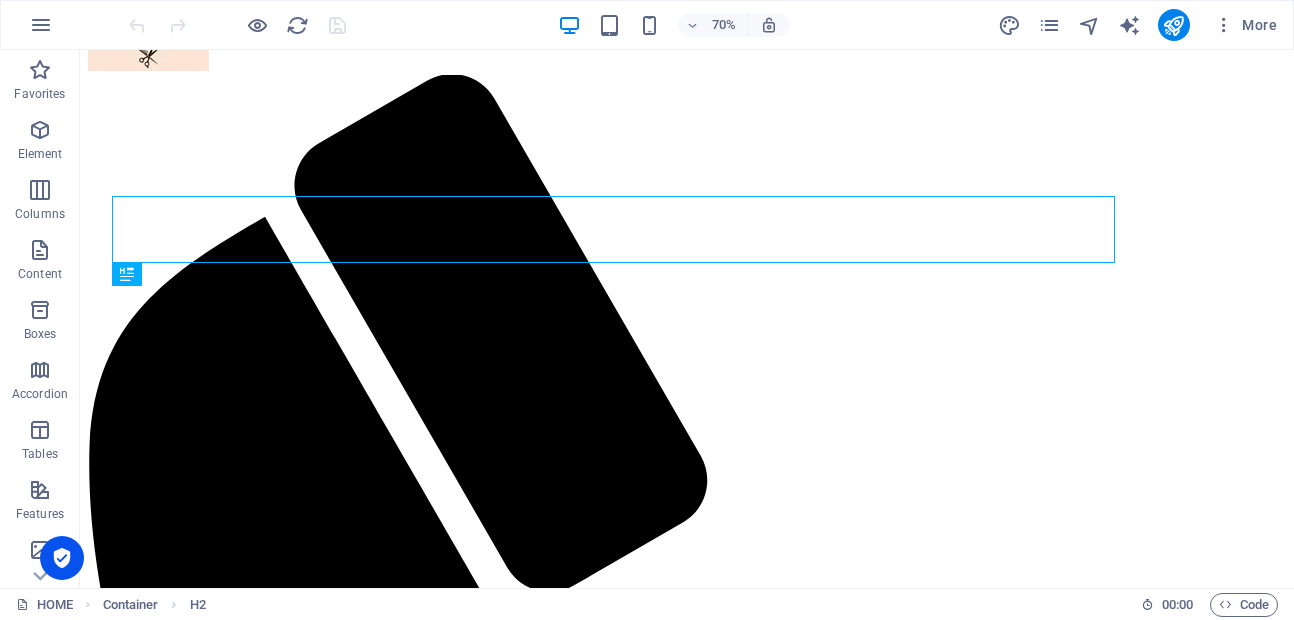 scroll, scrollTop: 423, scrollLeft: 0, axis: vertical 